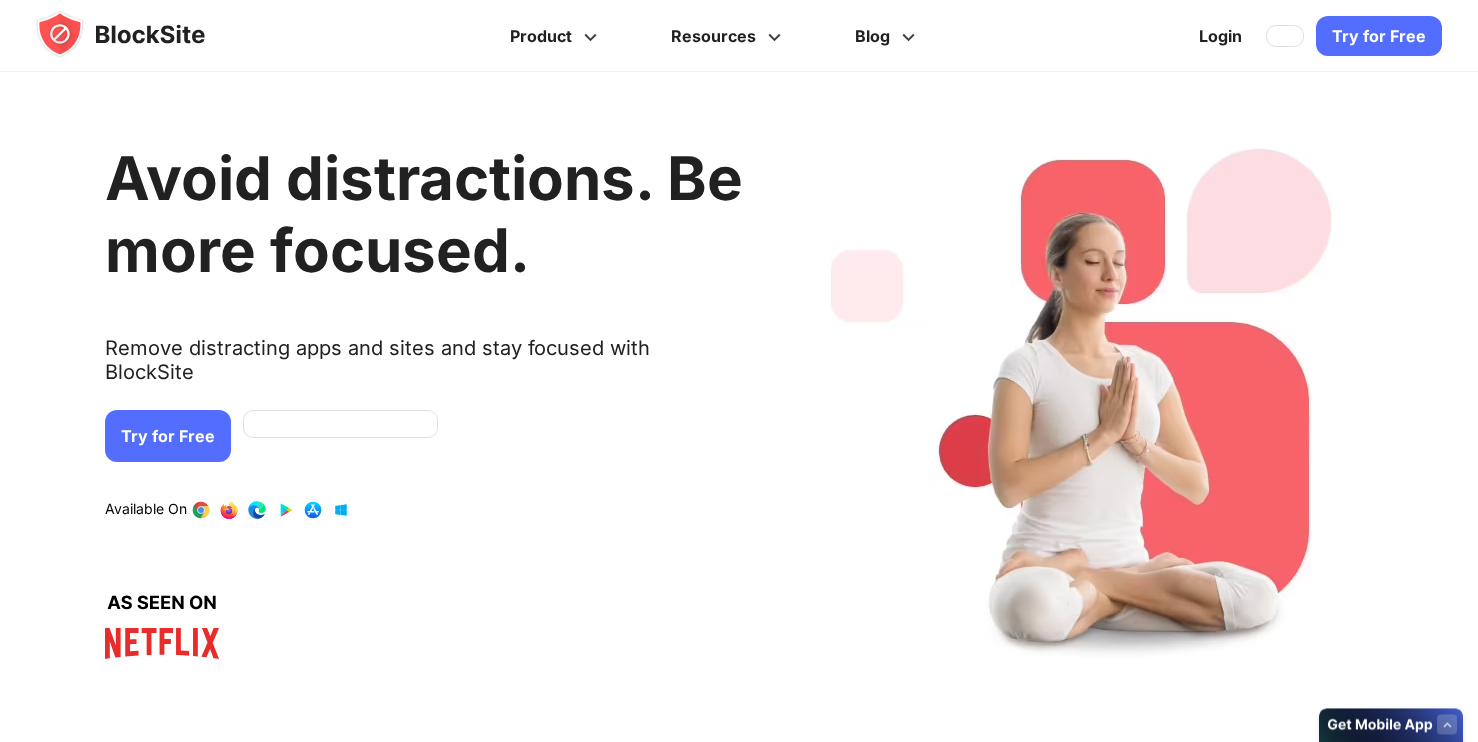 scroll, scrollTop: 0, scrollLeft: 0, axis: both 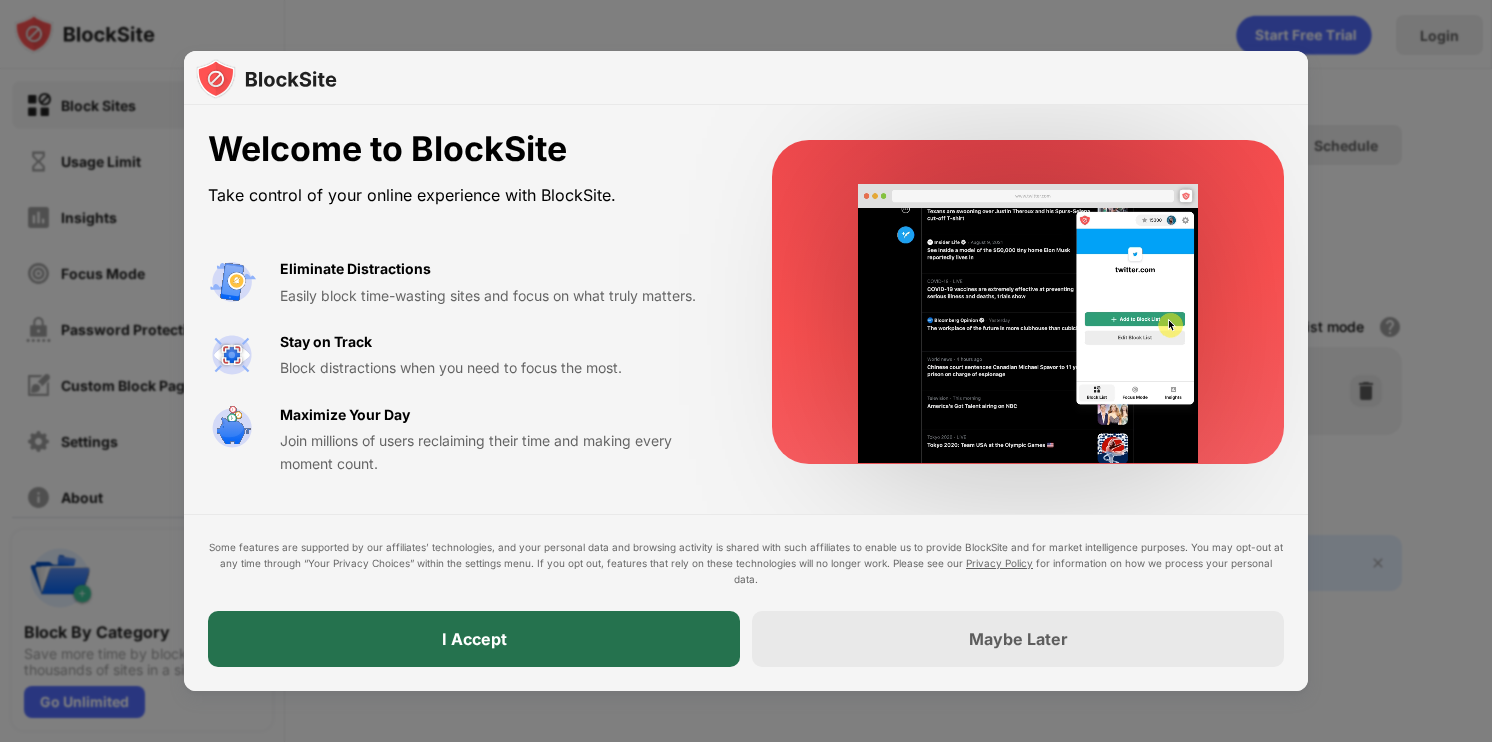 click on "I Accept" at bounding box center [474, 639] 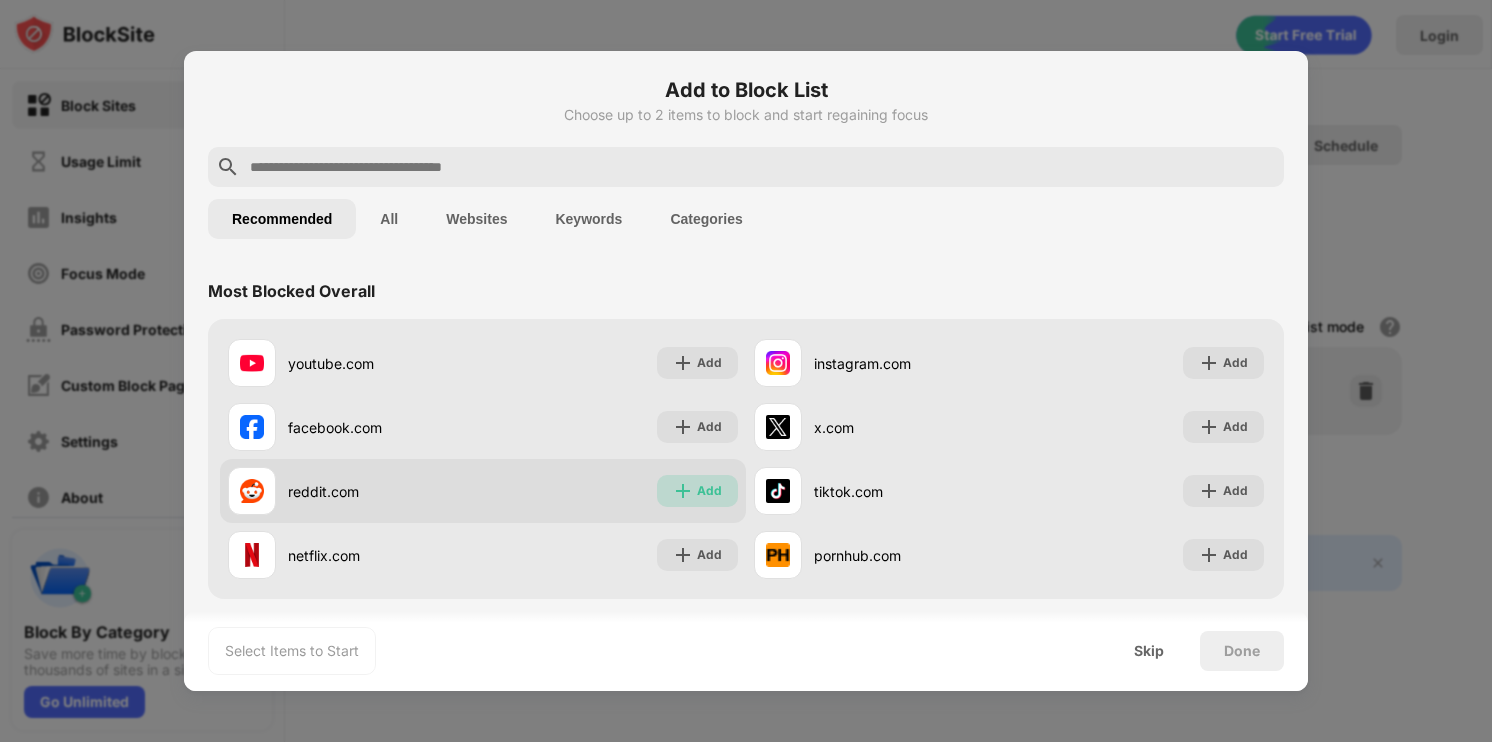 click on "Add" at bounding box center [709, 491] 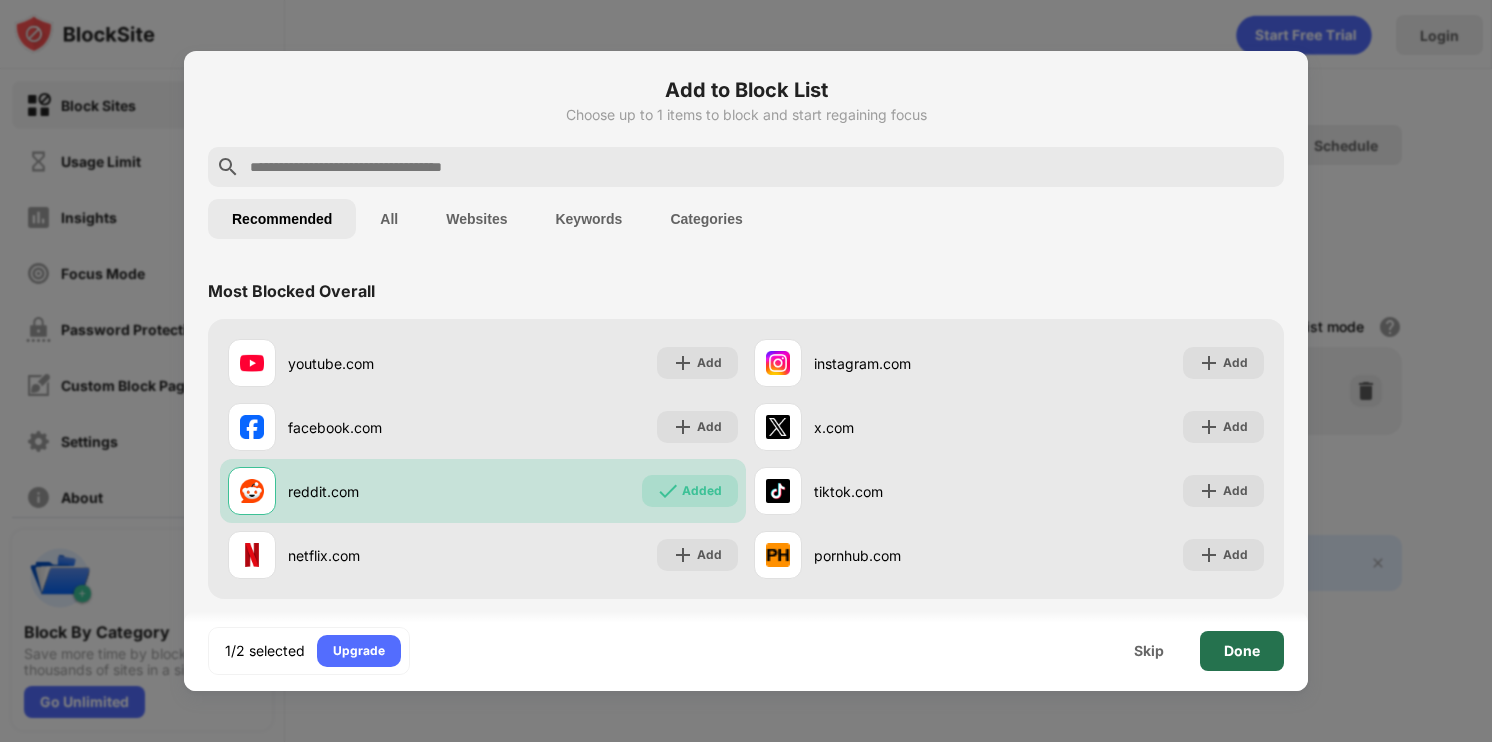 click on "Done" at bounding box center [1242, 651] 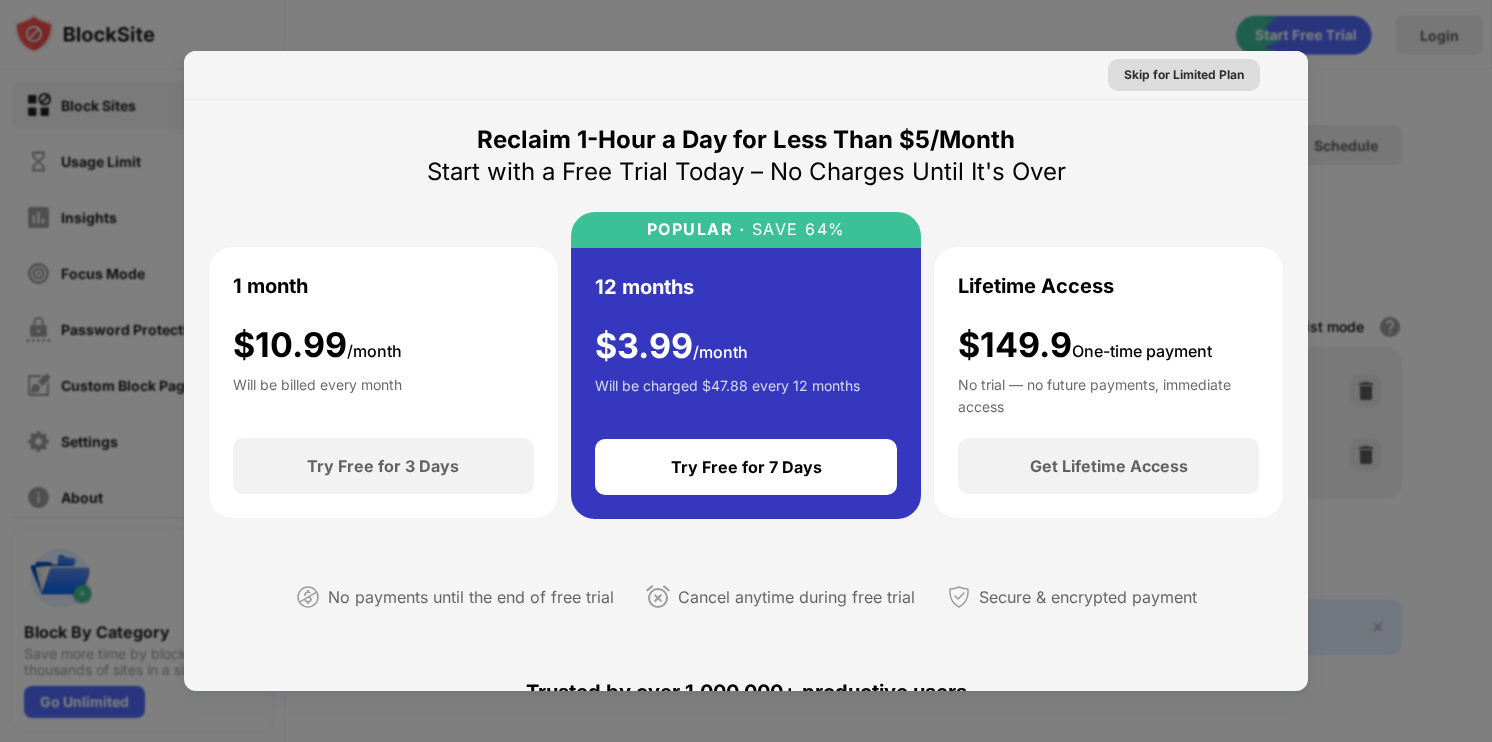 click on "Skip for Limited Plan" at bounding box center [1184, 75] 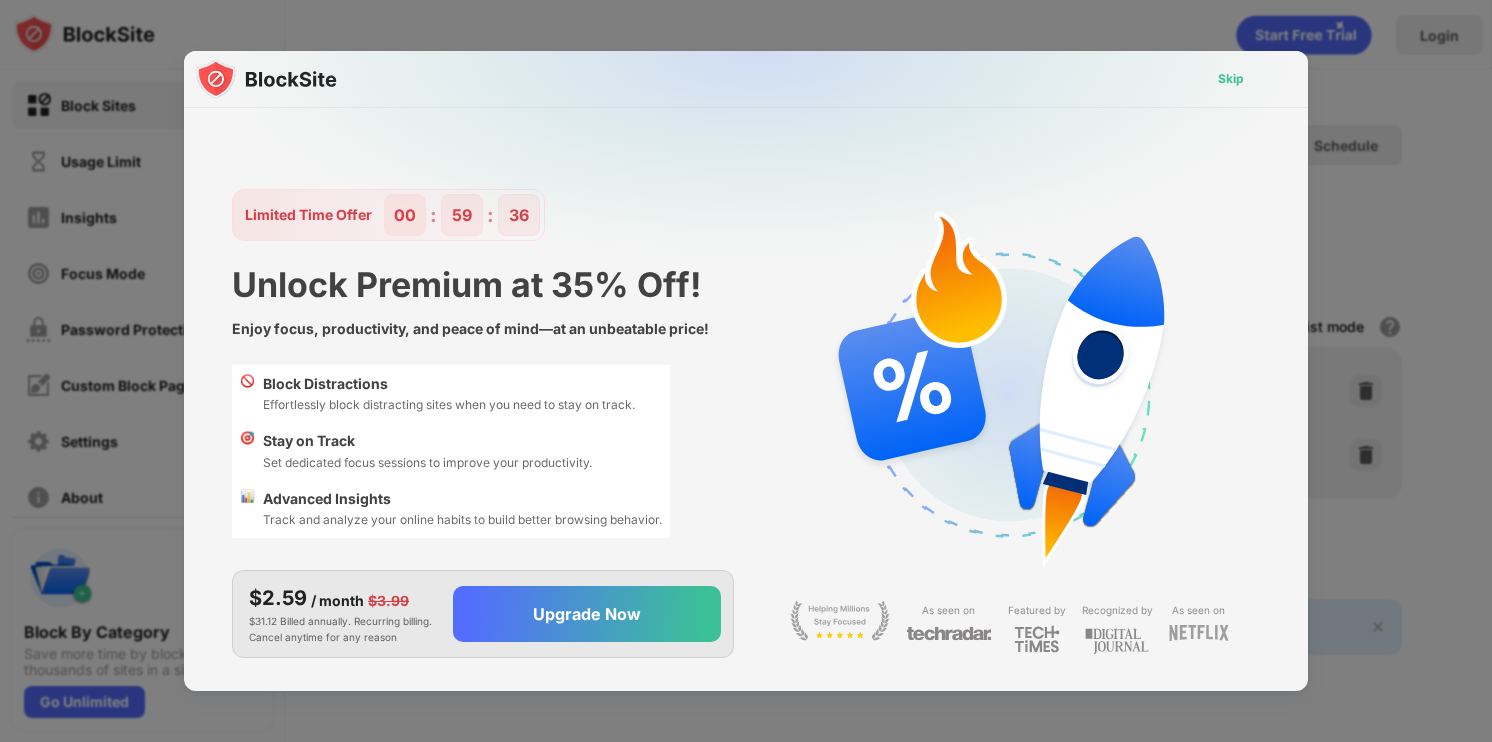 click on "Skip" at bounding box center [1231, 79] 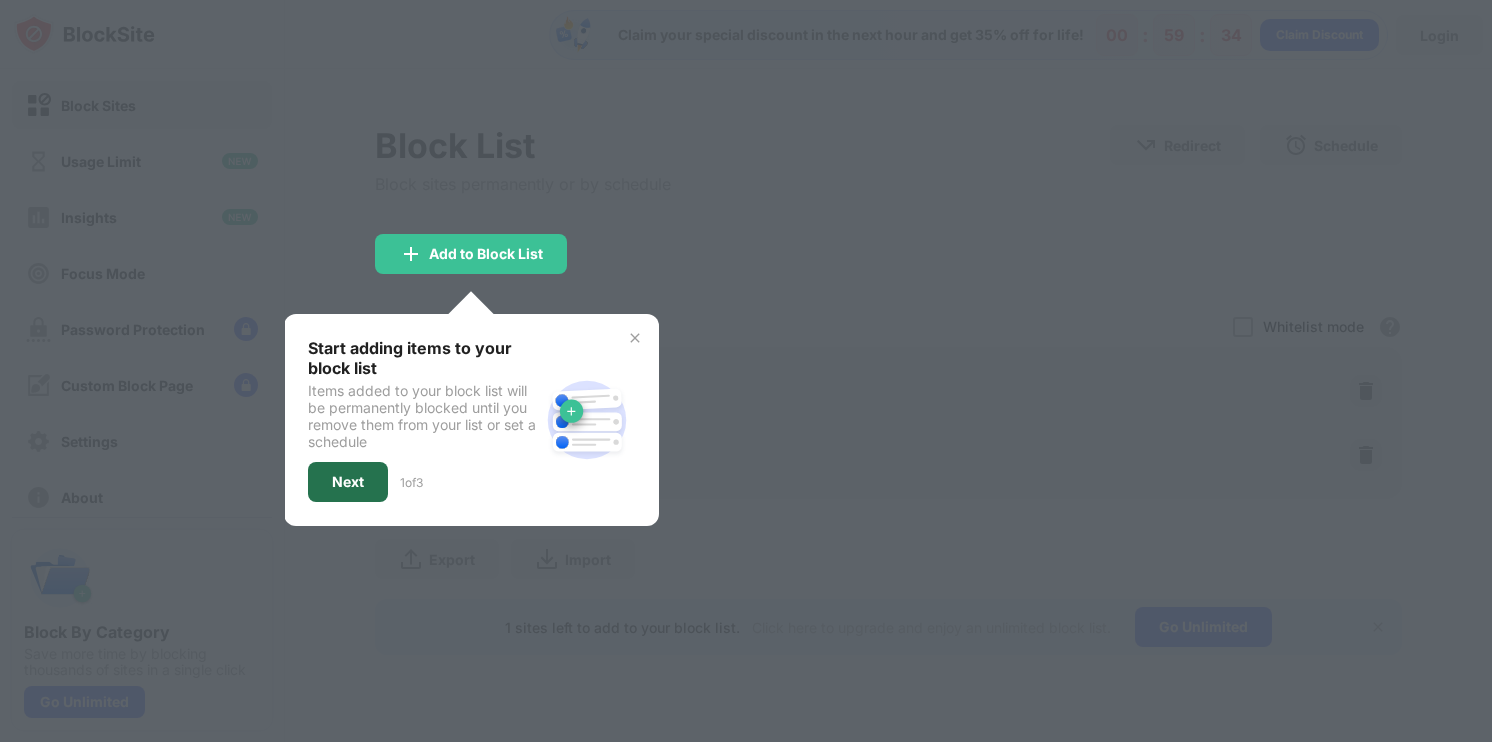 click on "Next" at bounding box center (348, 482) 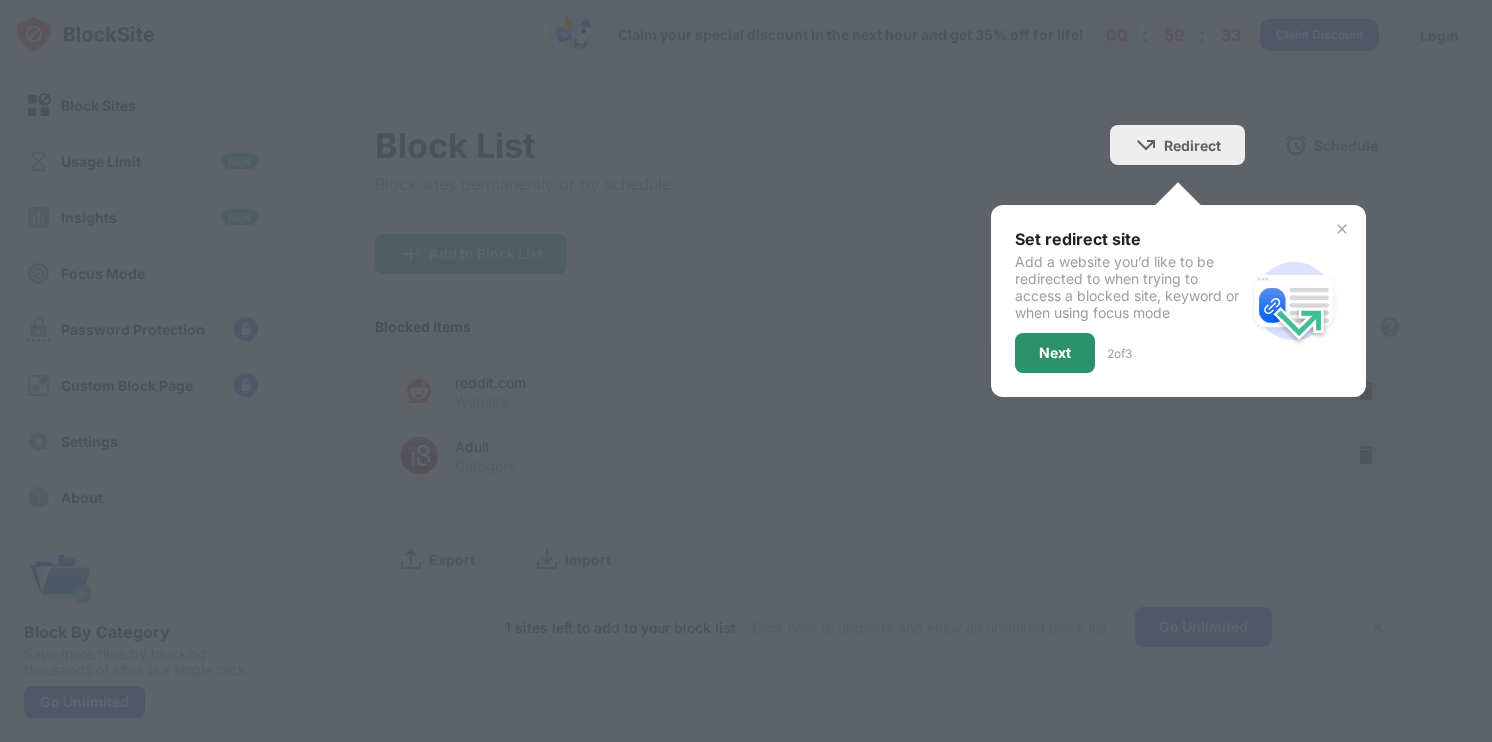 click on "Next" at bounding box center (1055, 353) 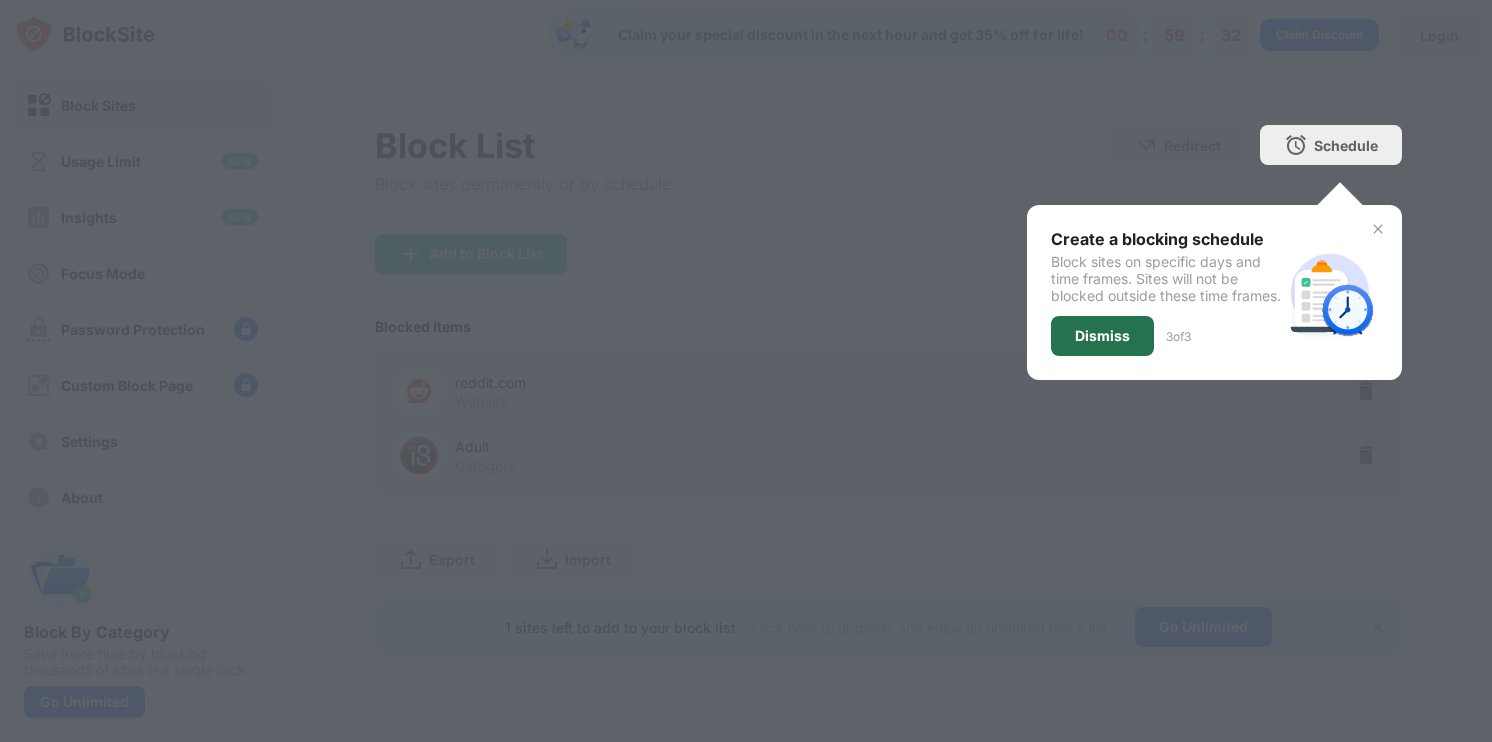 click on "Dismiss" at bounding box center (1102, 336) 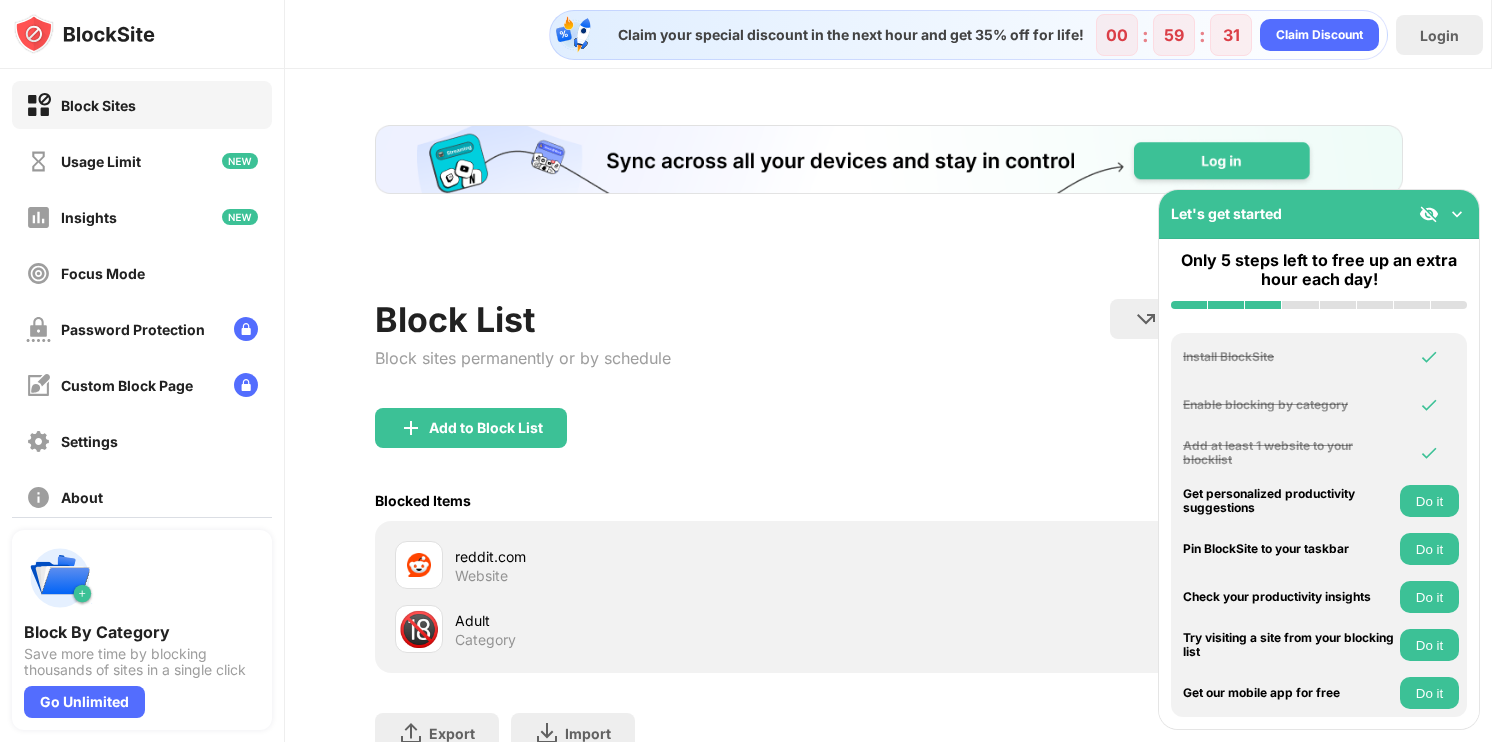 scroll, scrollTop: 0, scrollLeft: 0, axis: both 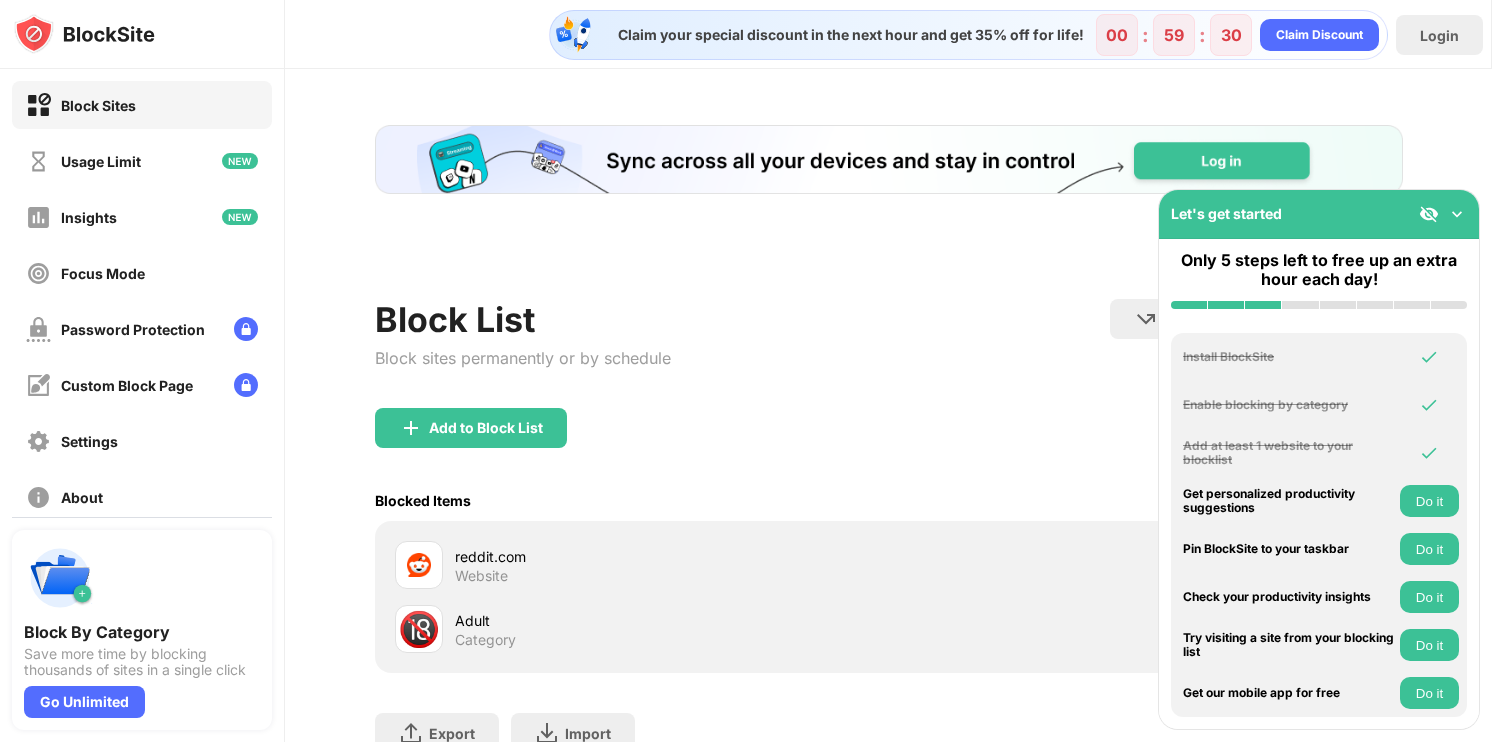 click at bounding box center [1457, 214] 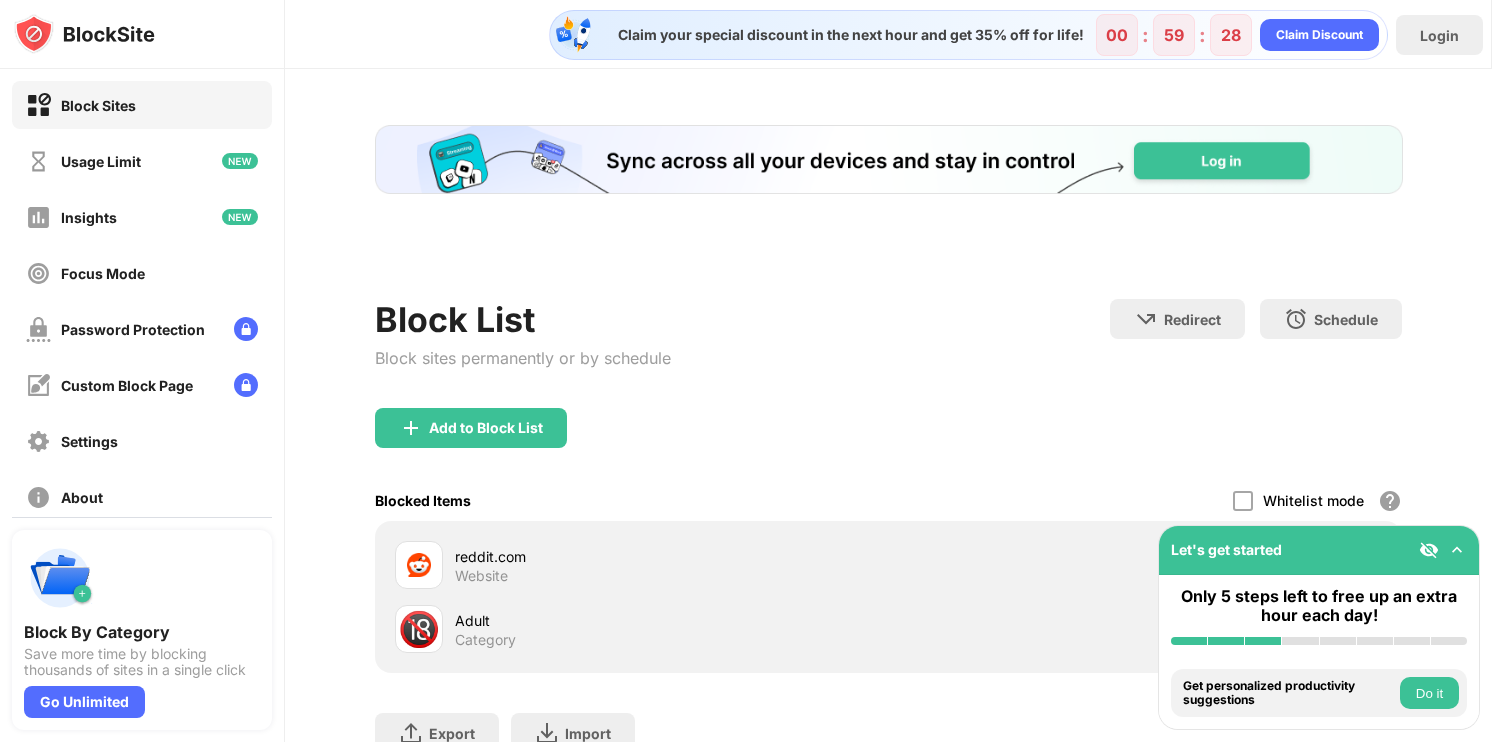 click on "Do it" at bounding box center [1429, 693] 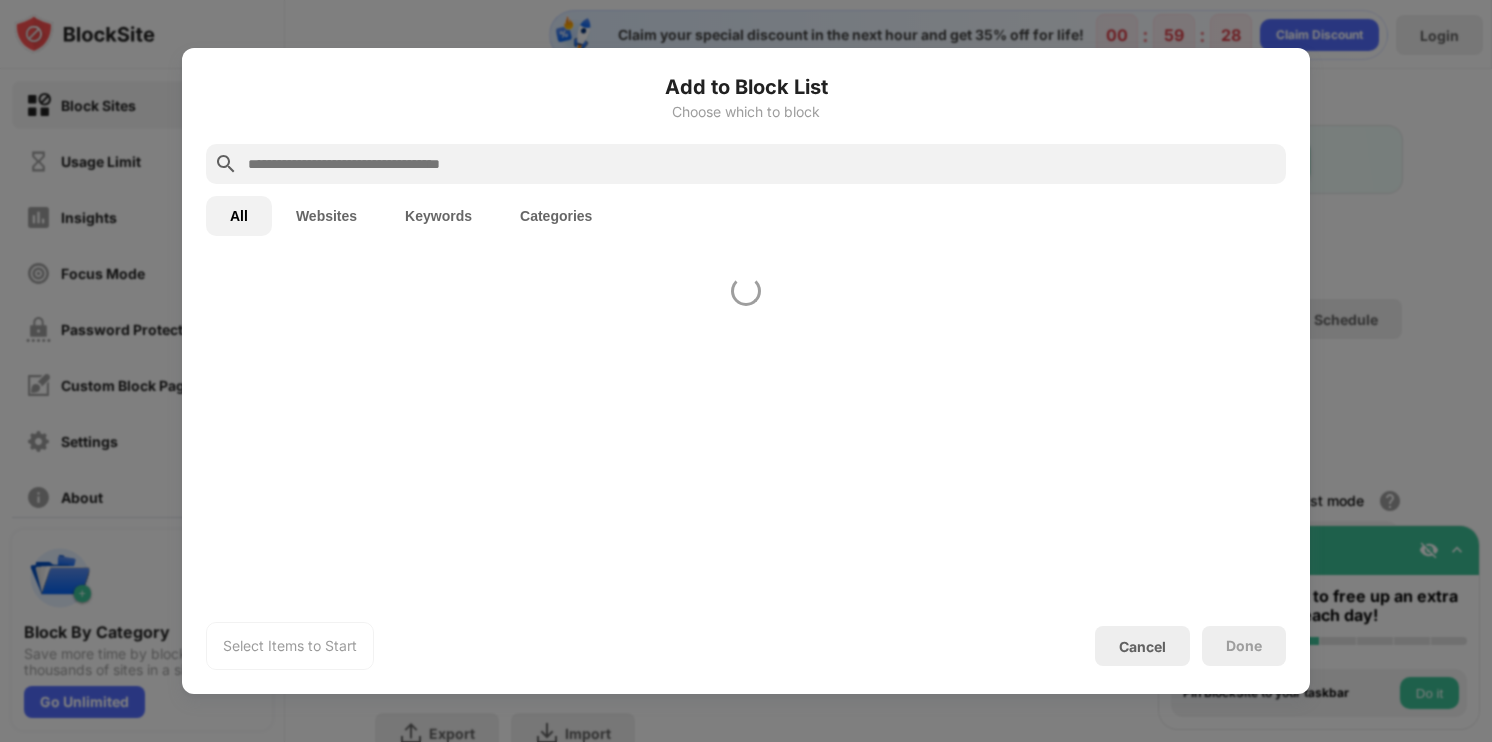 click at bounding box center [746, 371] 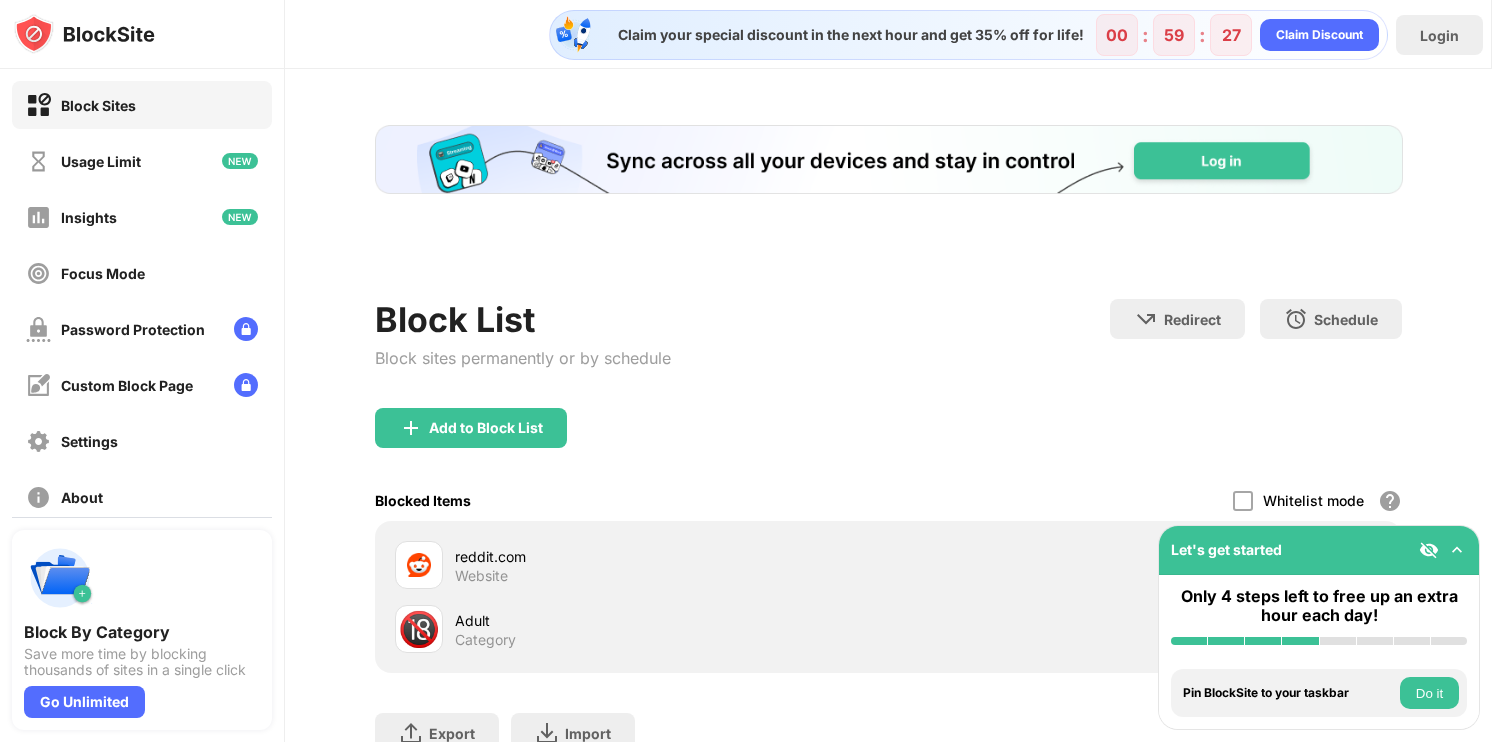 scroll, scrollTop: 0, scrollLeft: 0, axis: both 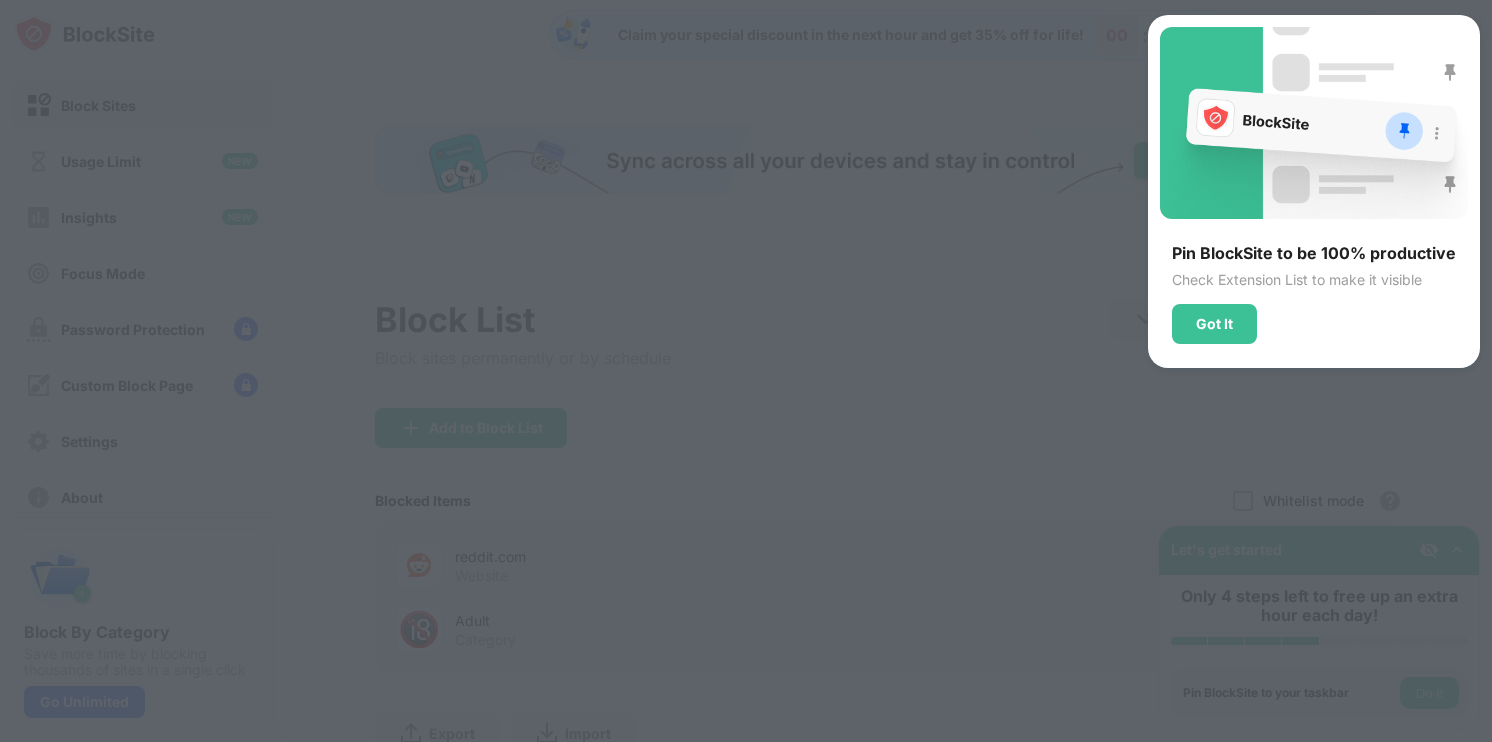click at bounding box center (746, 371) 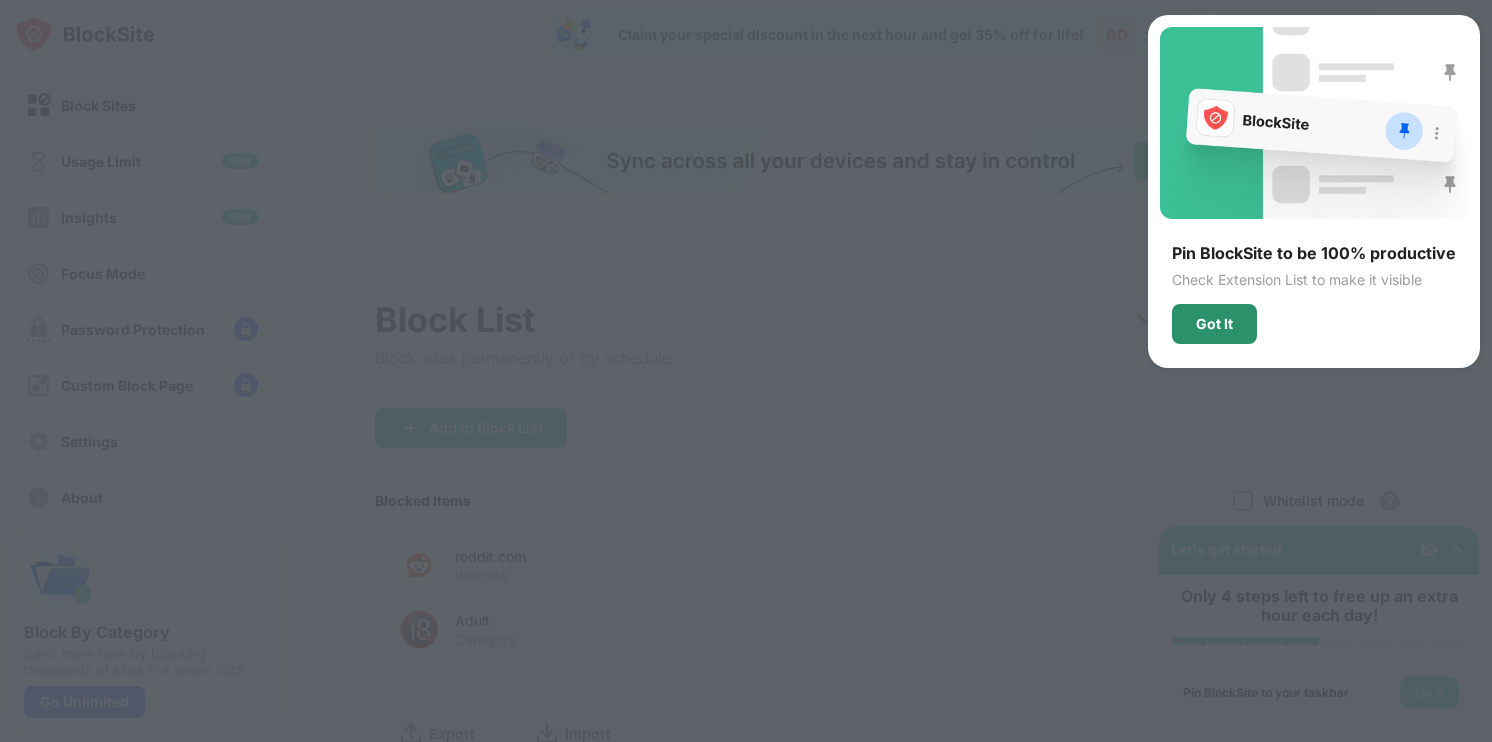 click on "Got It" at bounding box center (1214, 324) 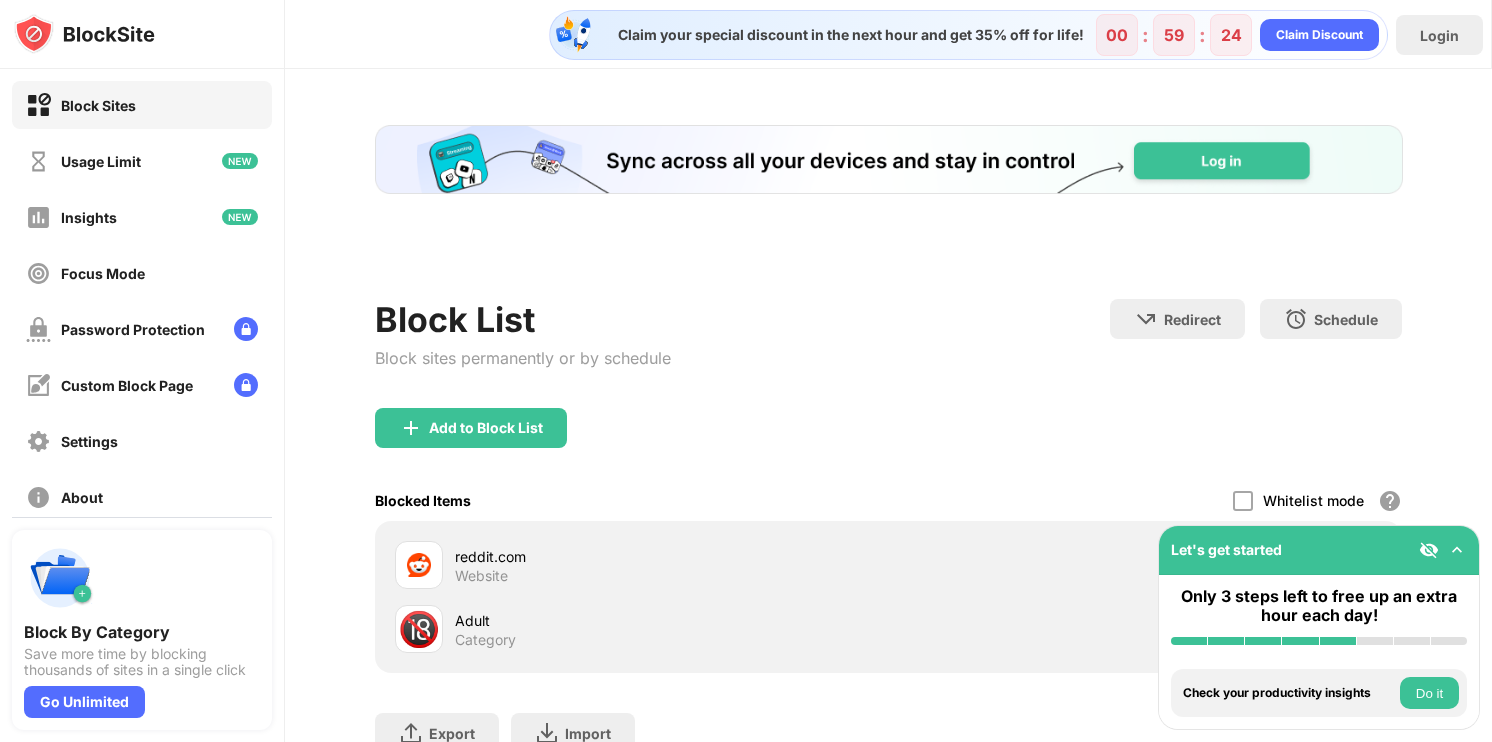 click on "Do it" at bounding box center (1429, 693) 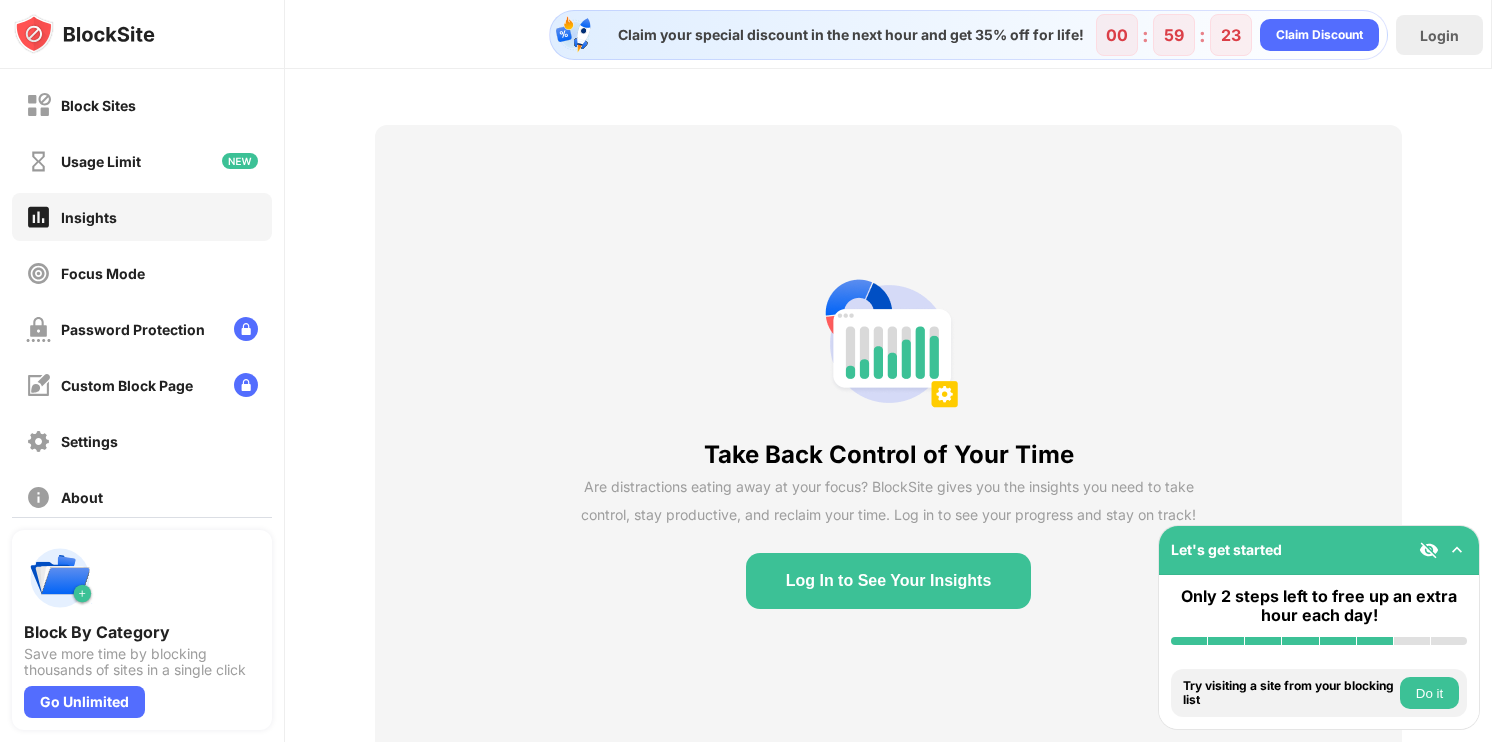 click on "Do it" at bounding box center (1429, 693) 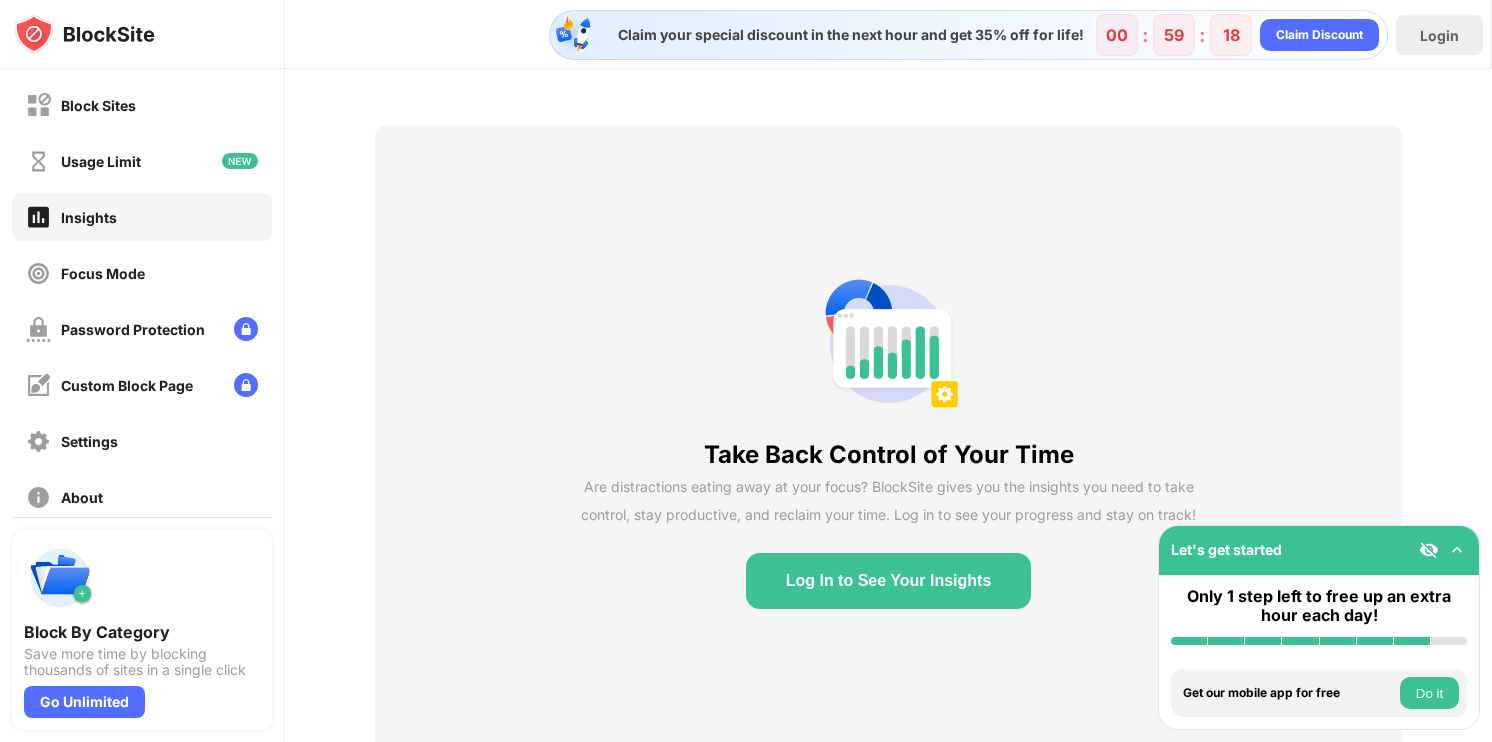 click on "Do it" at bounding box center (1429, 693) 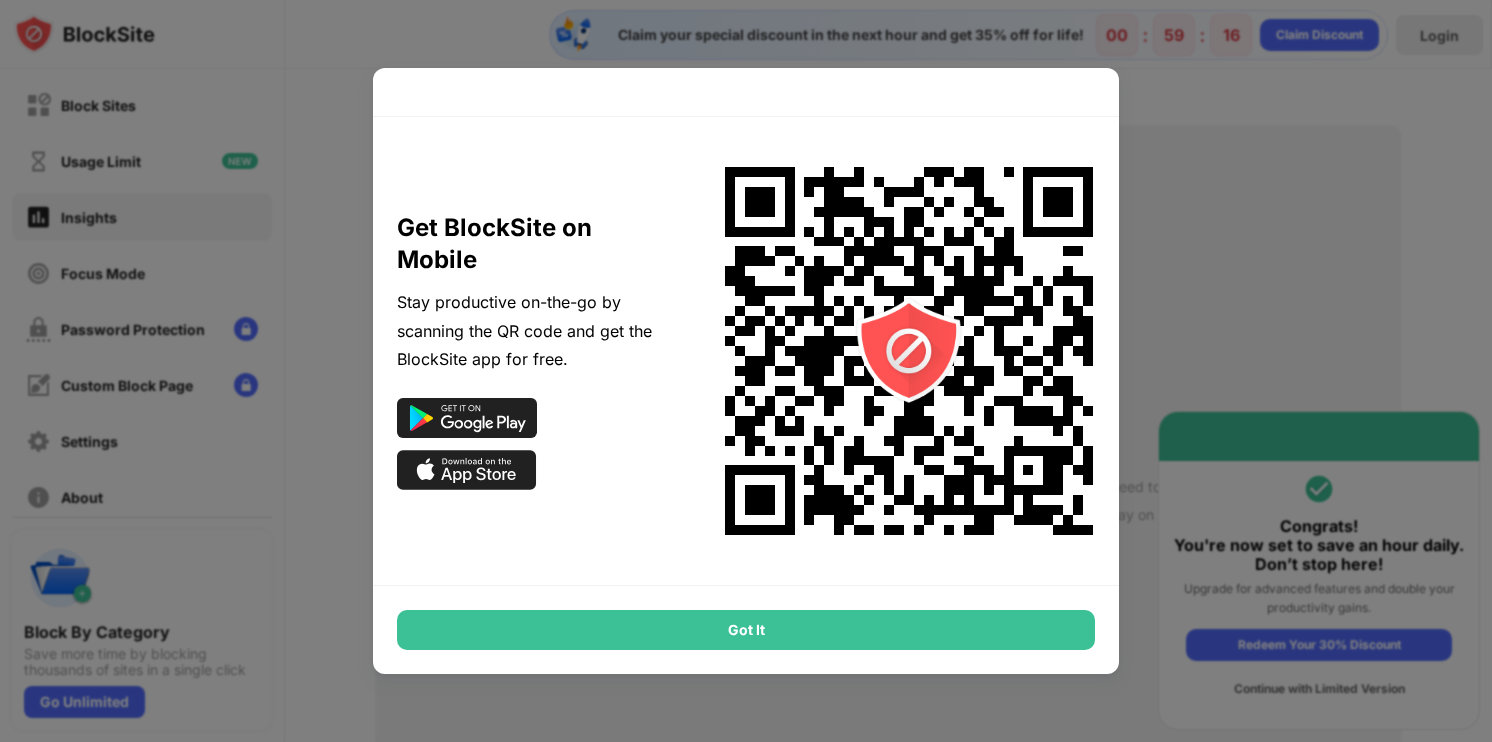 click on "Got It" at bounding box center (746, 630) 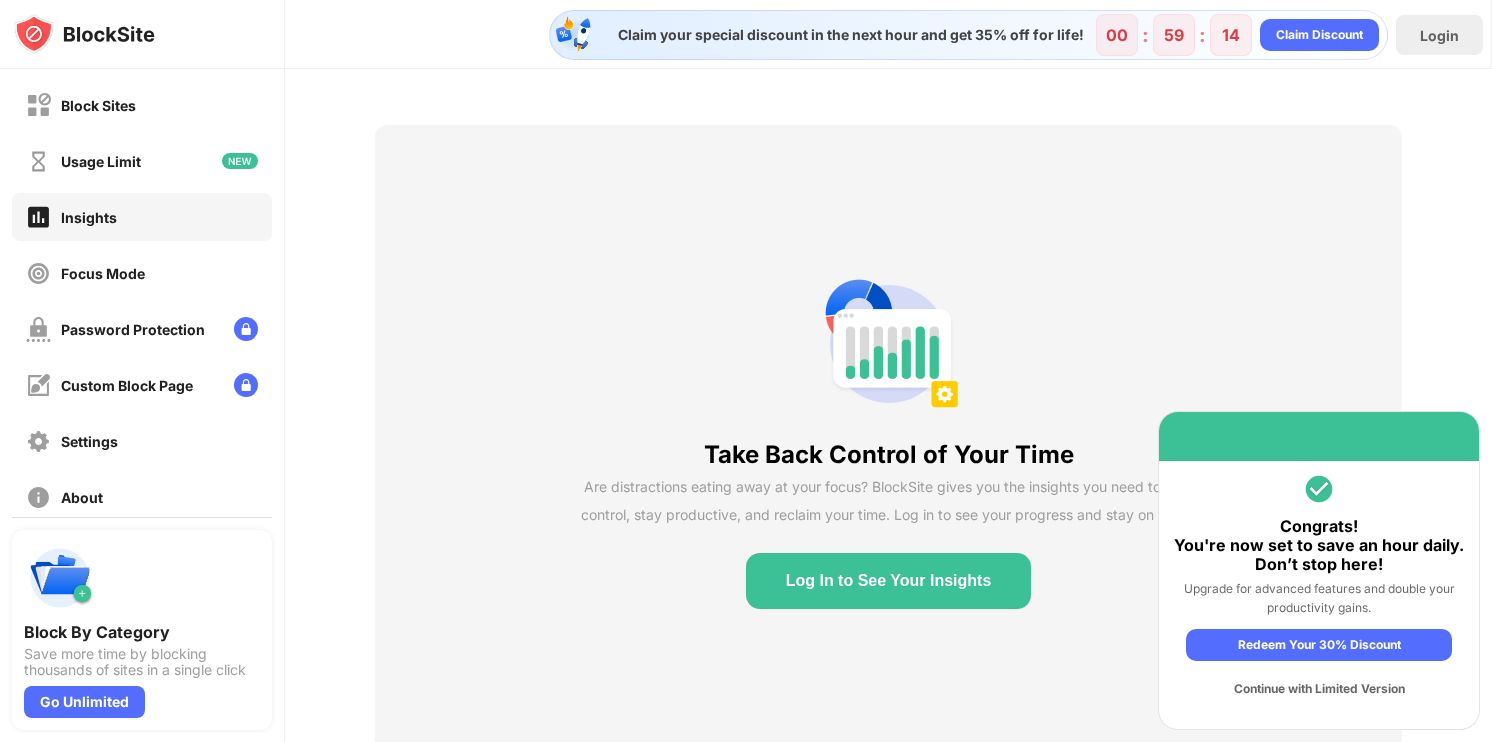 click on "Continue with Limited Version" at bounding box center (1319, 689) 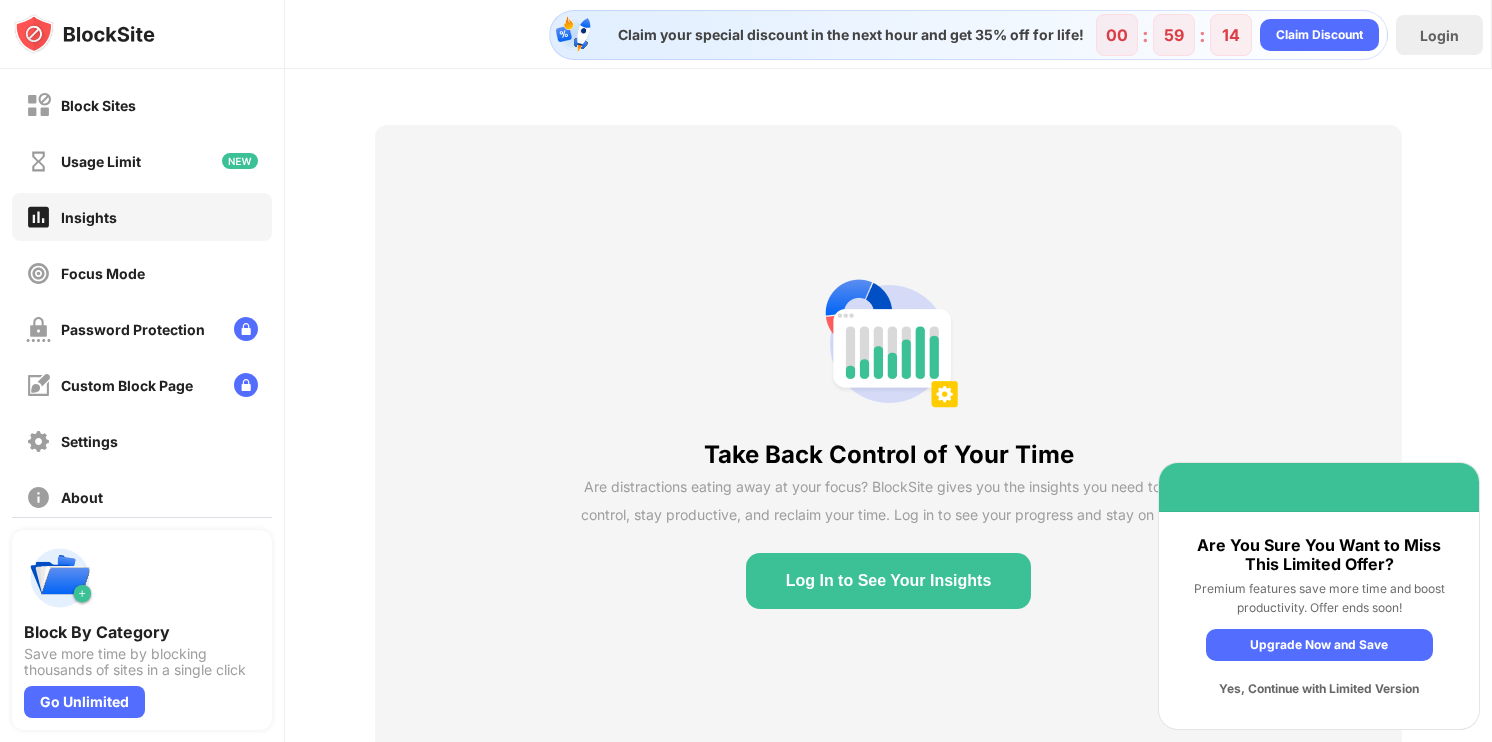 click on "Upgrade Now and Save Yes, Continue with Limited Version" at bounding box center [1319, 667] 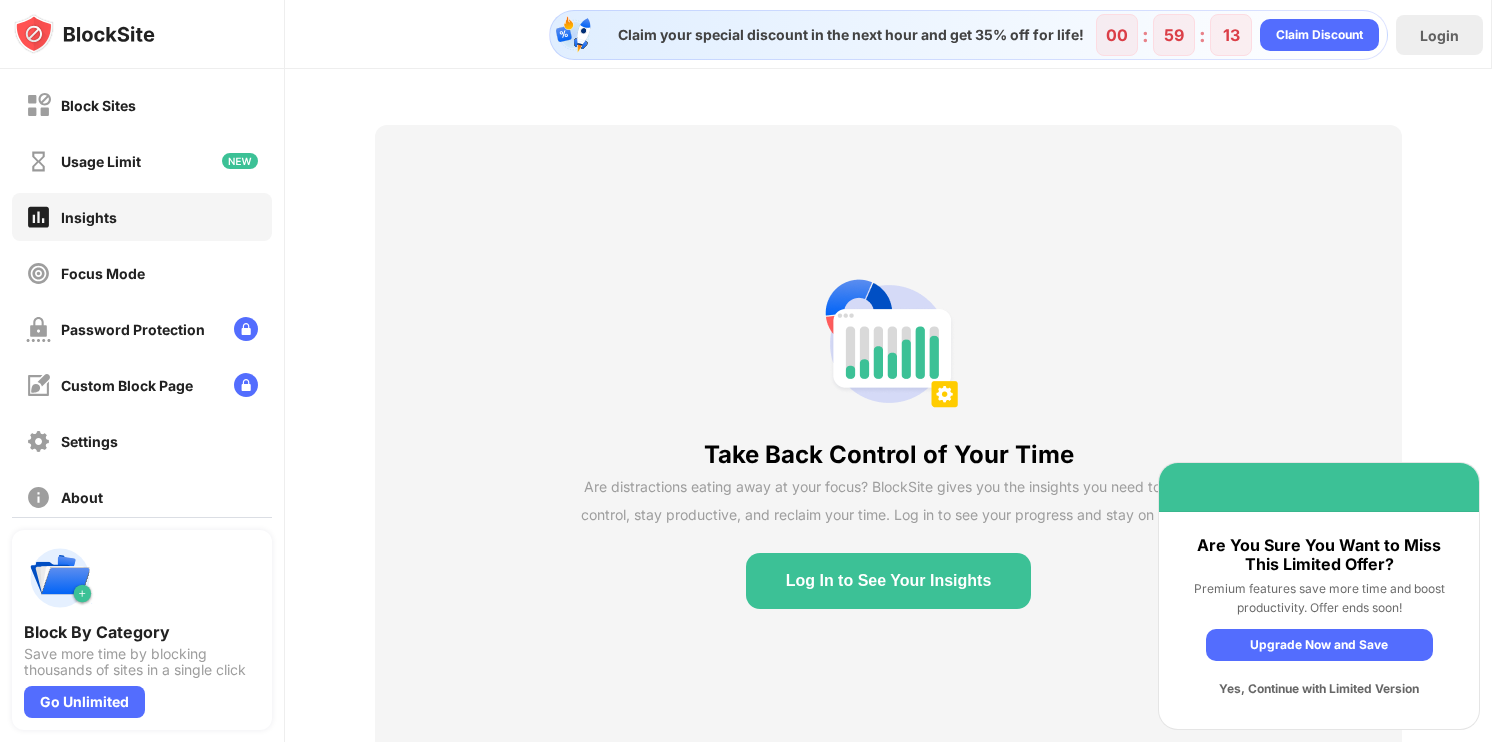 click on "Yes, Continue with Limited Version" at bounding box center [1319, 689] 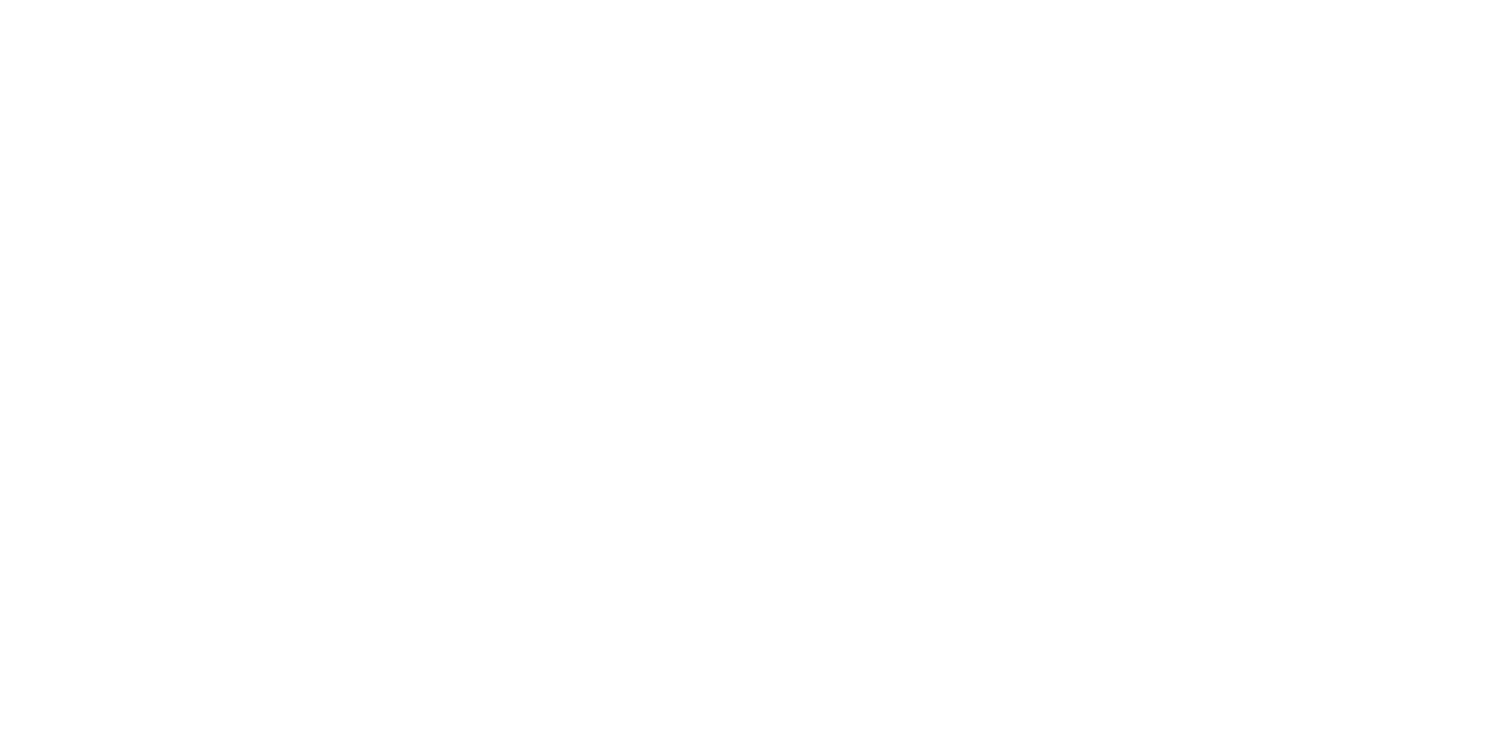 scroll, scrollTop: 0, scrollLeft: 0, axis: both 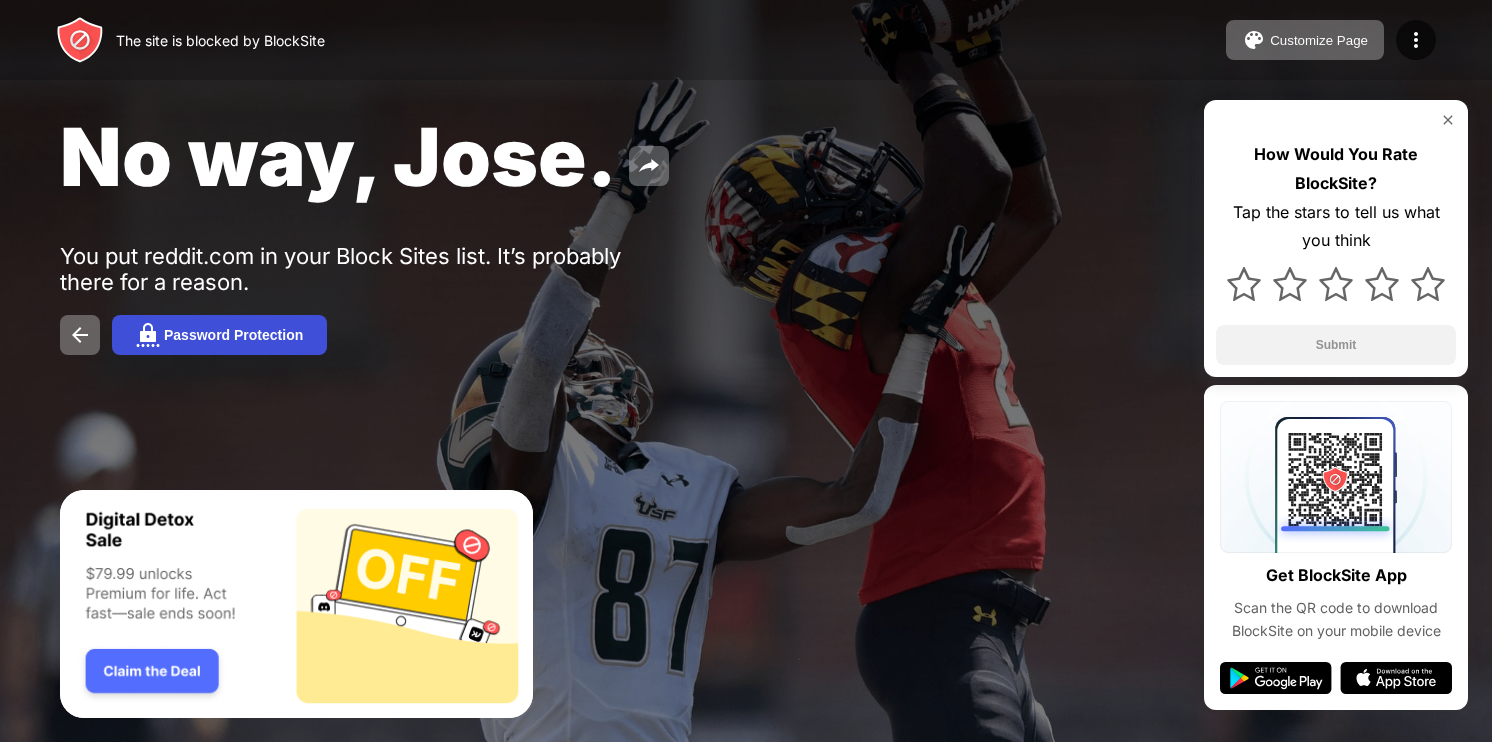 click on "Password Protection" at bounding box center [233, 335] 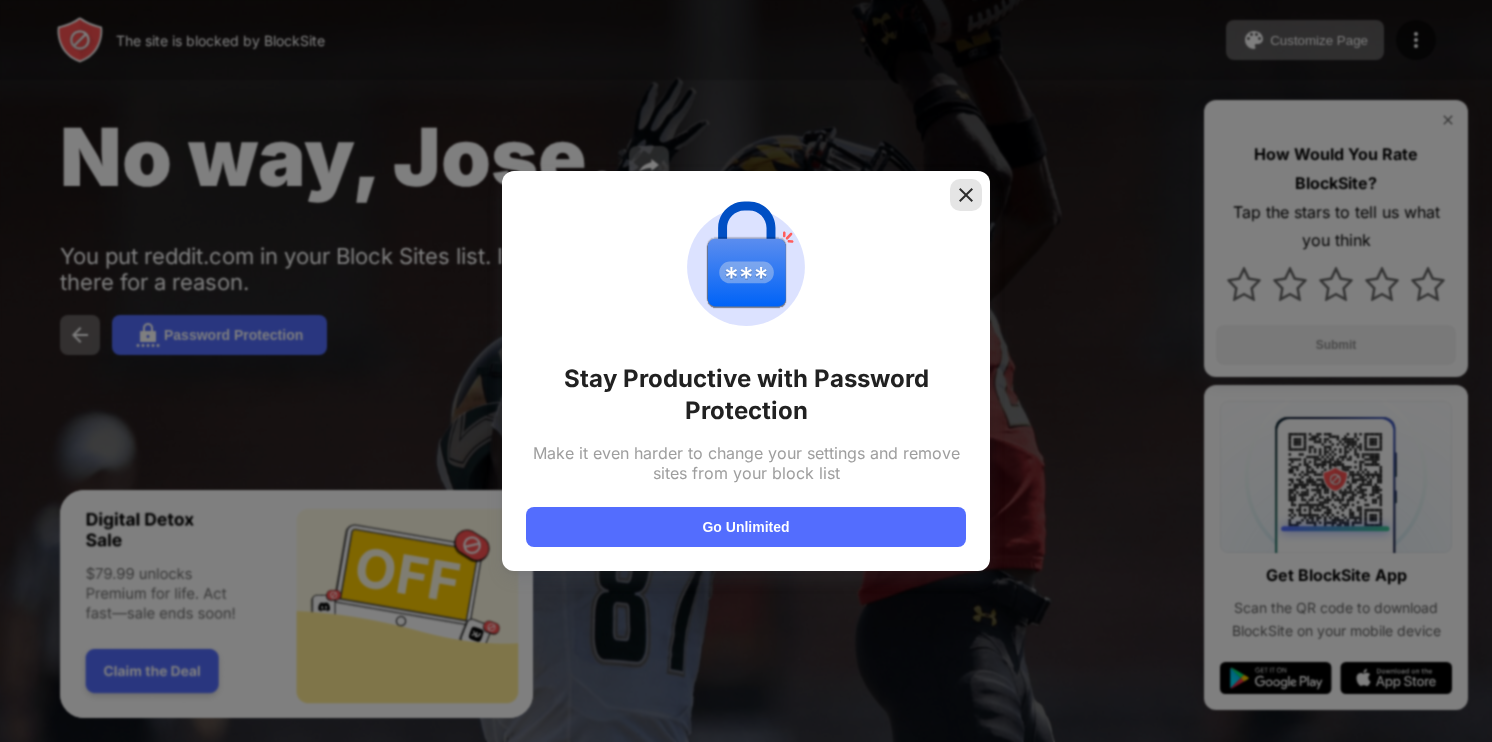click at bounding box center (966, 195) 